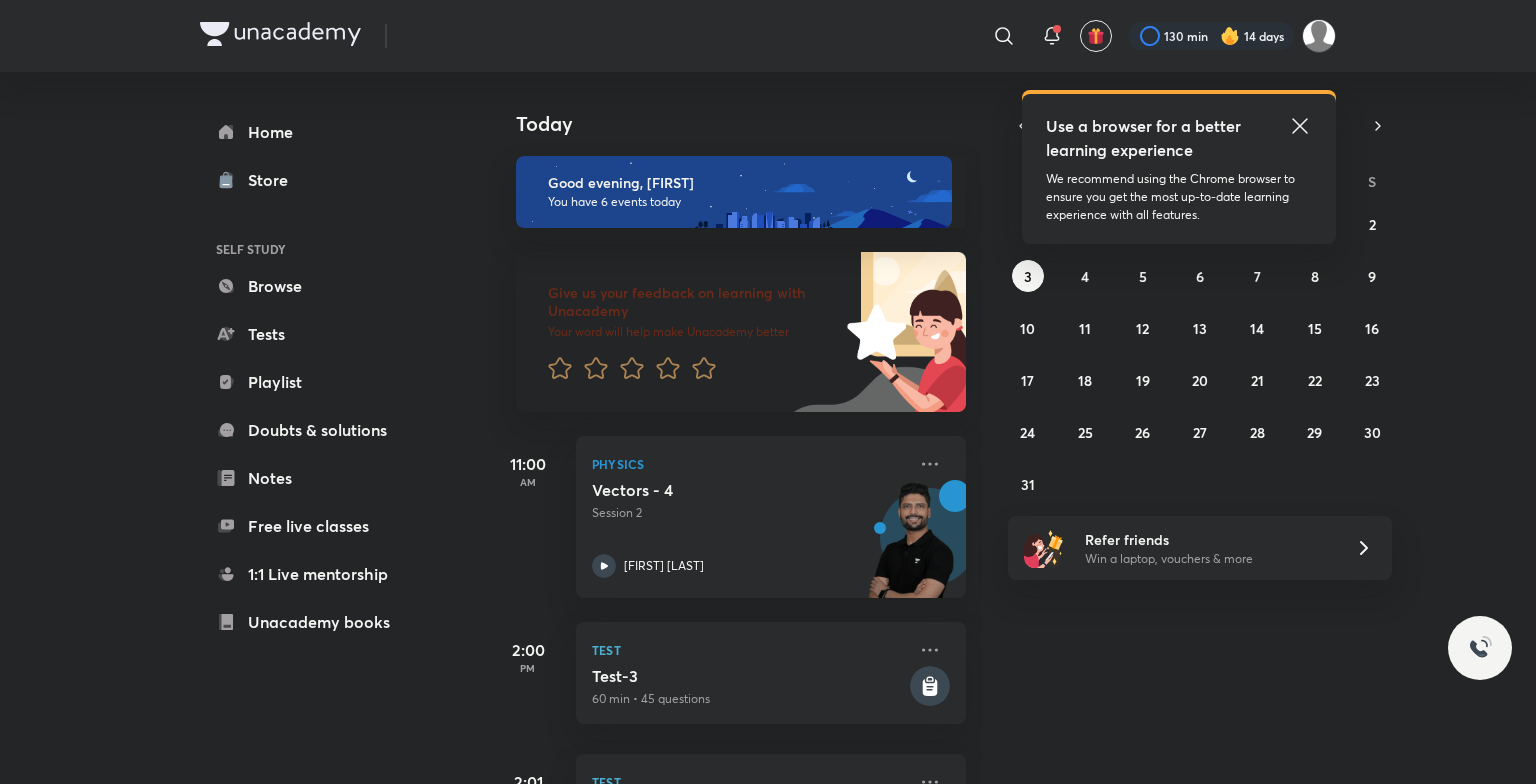 scroll, scrollTop: 0, scrollLeft: 0, axis: both 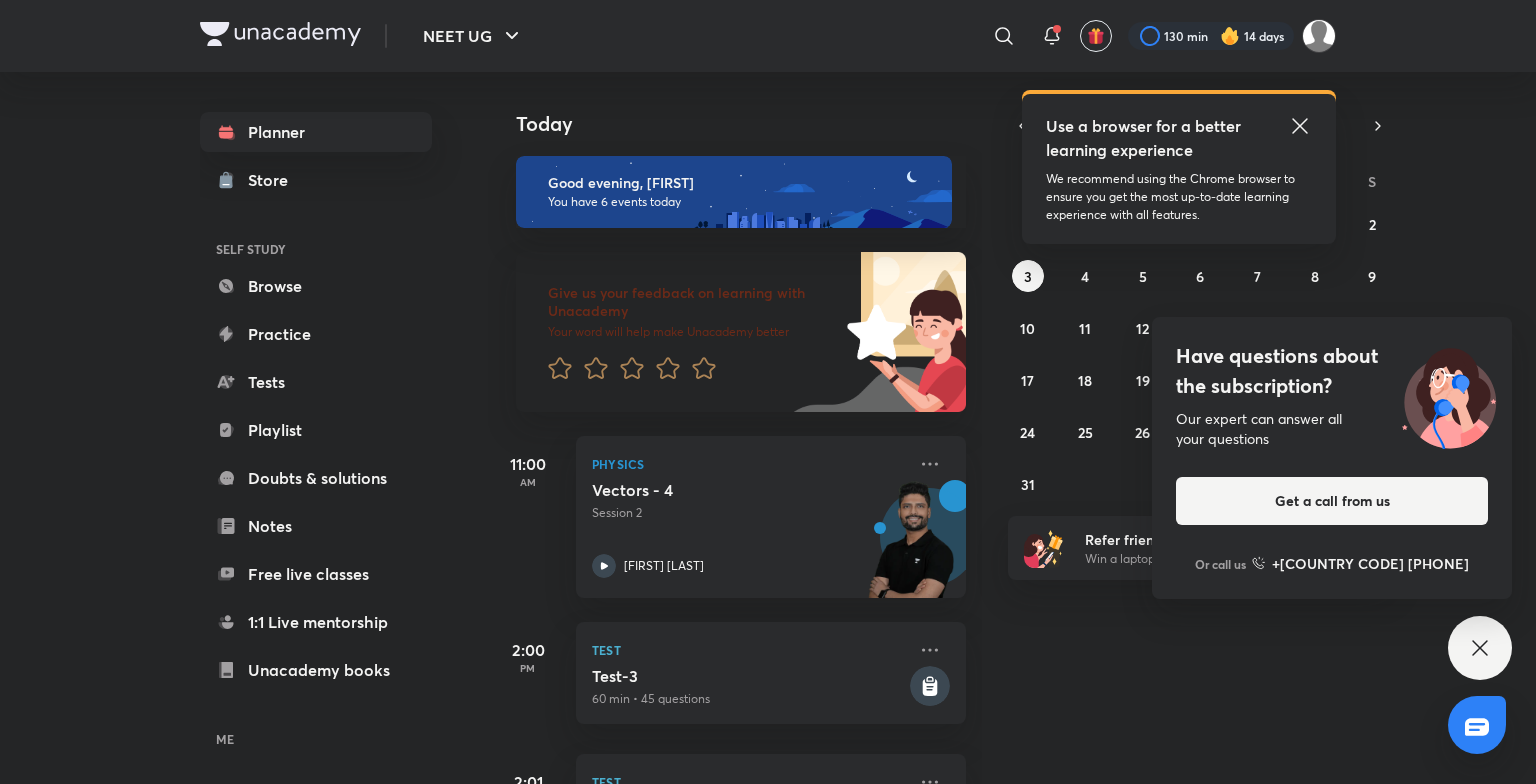 click on "Use a browser for a better learning experience" at bounding box center [1179, 138] 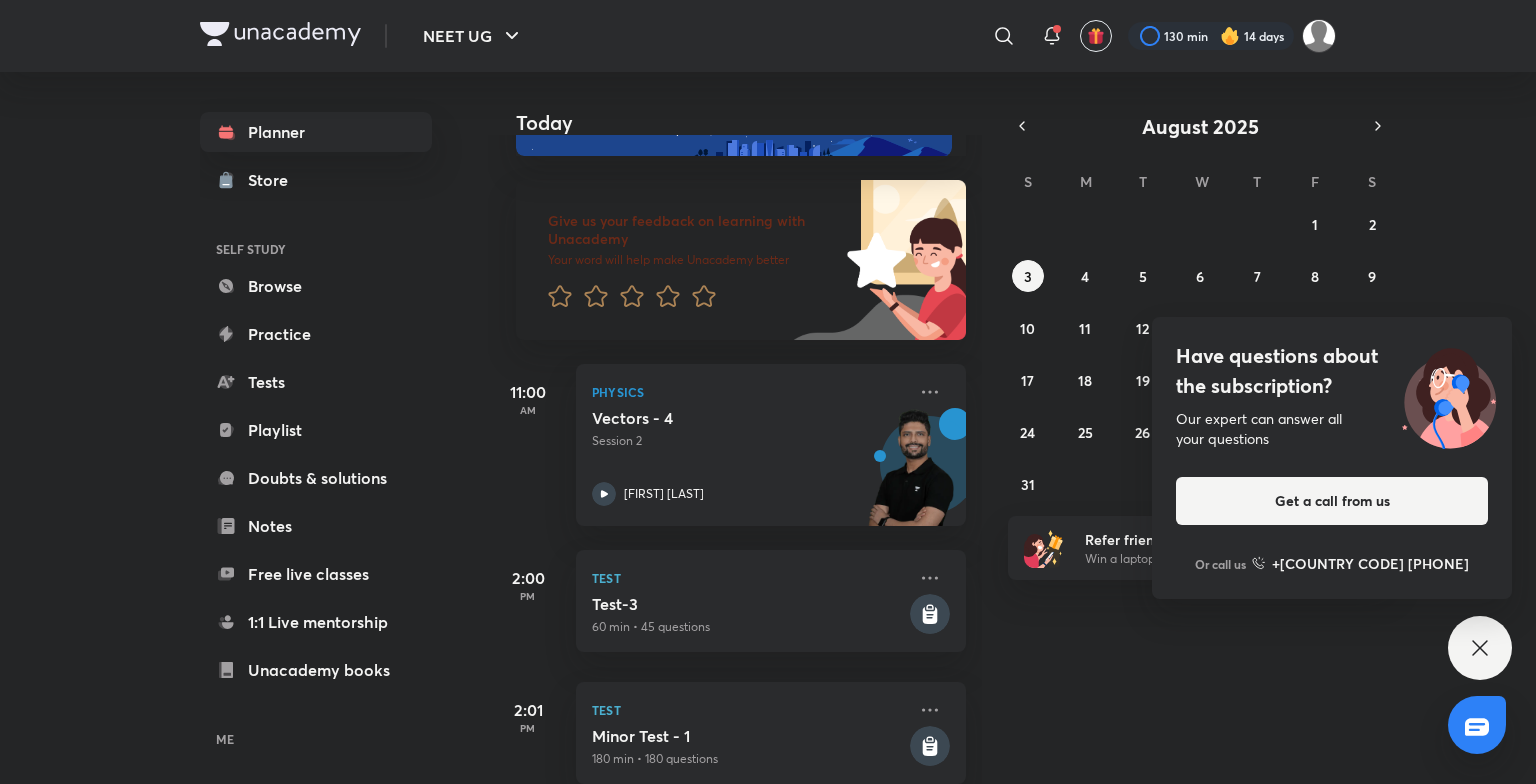 scroll, scrollTop: 0, scrollLeft: 0, axis: both 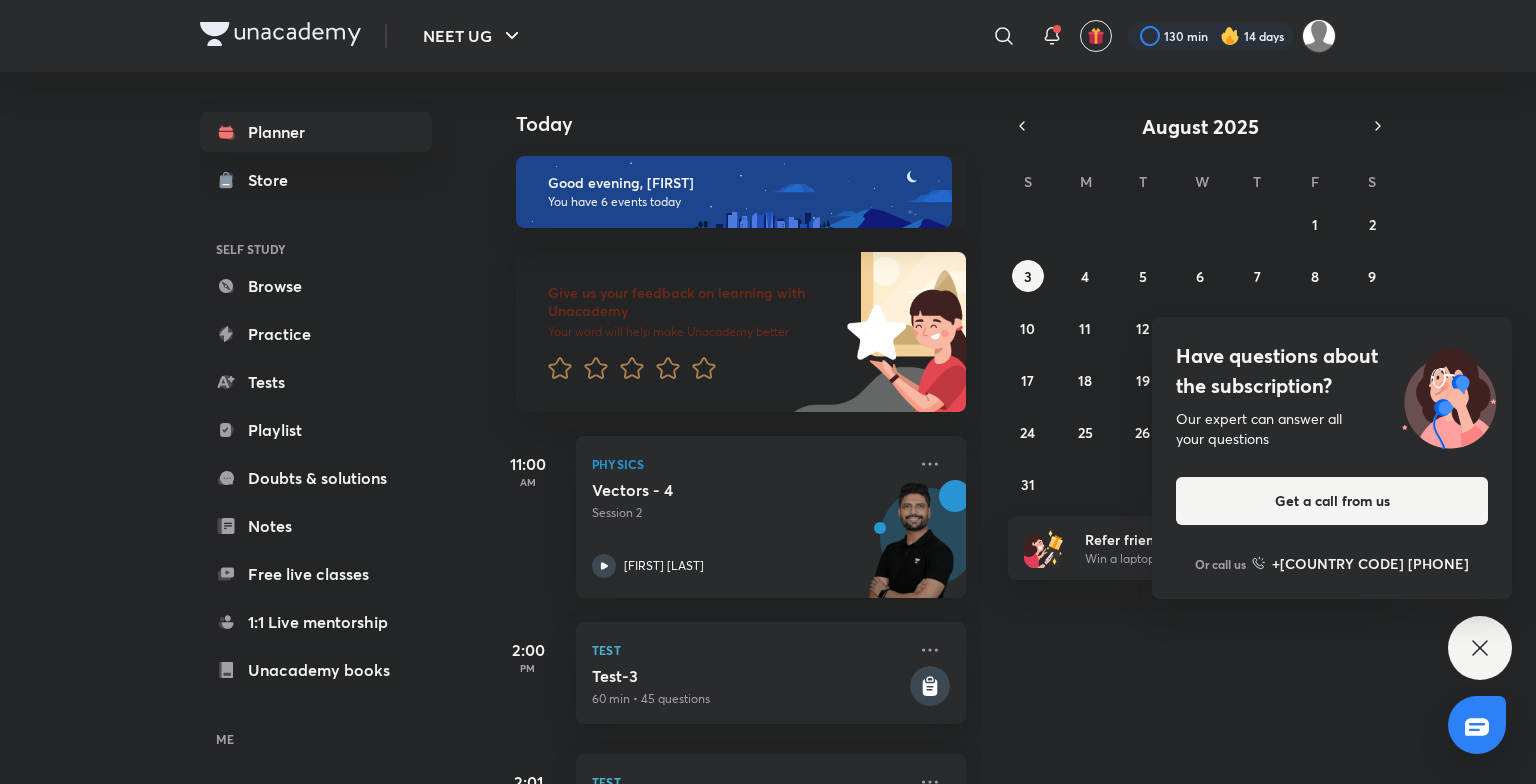 click on "Have questions about the subscription? Our expert can answer all your questions Get a call from us Or call us +91 8585858585" at bounding box center [1480, 648] 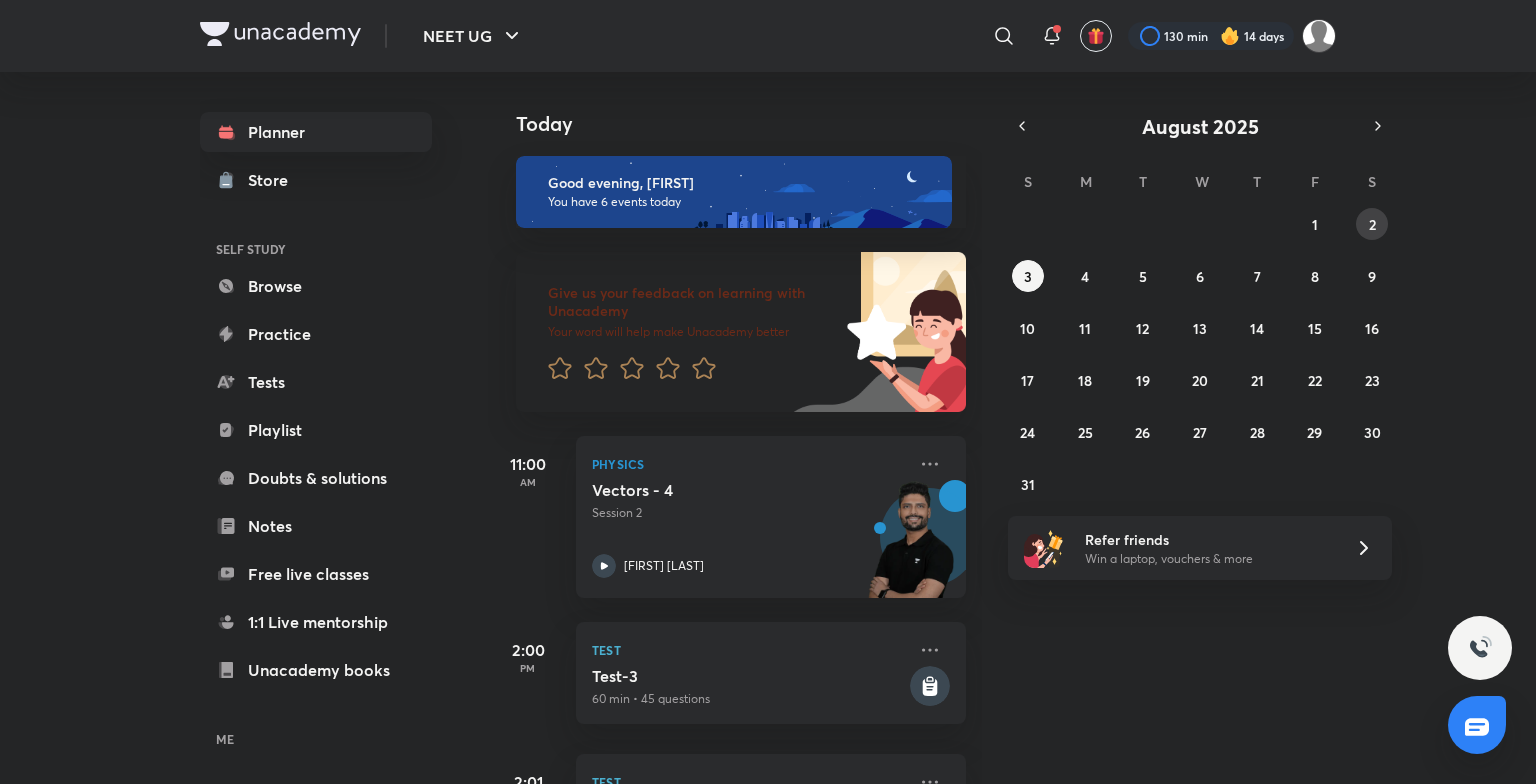 click on "2" at bounding box center (1372, 224) 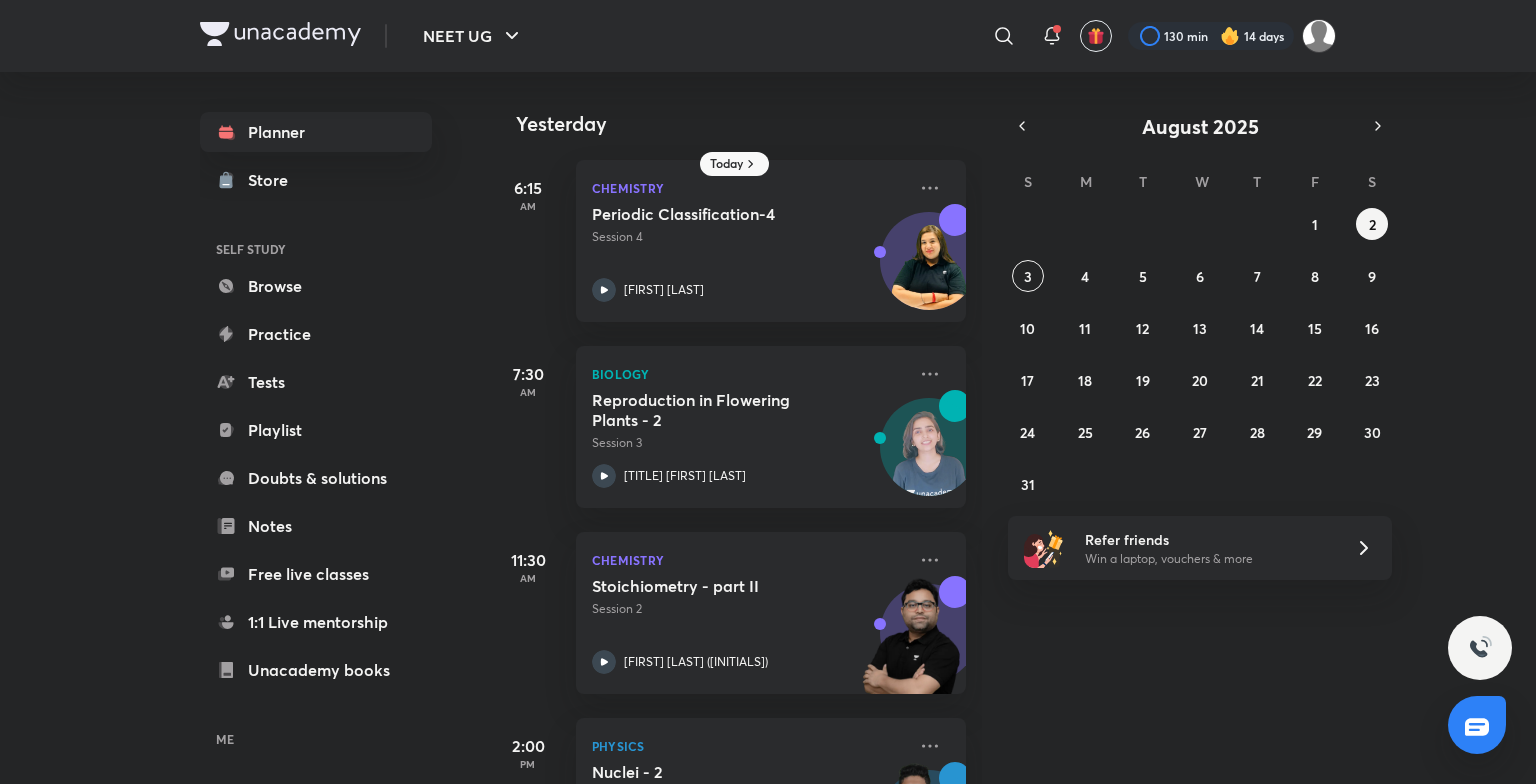 scroll, scrollTop: 685, scrollLeft: 0, axis: vertical 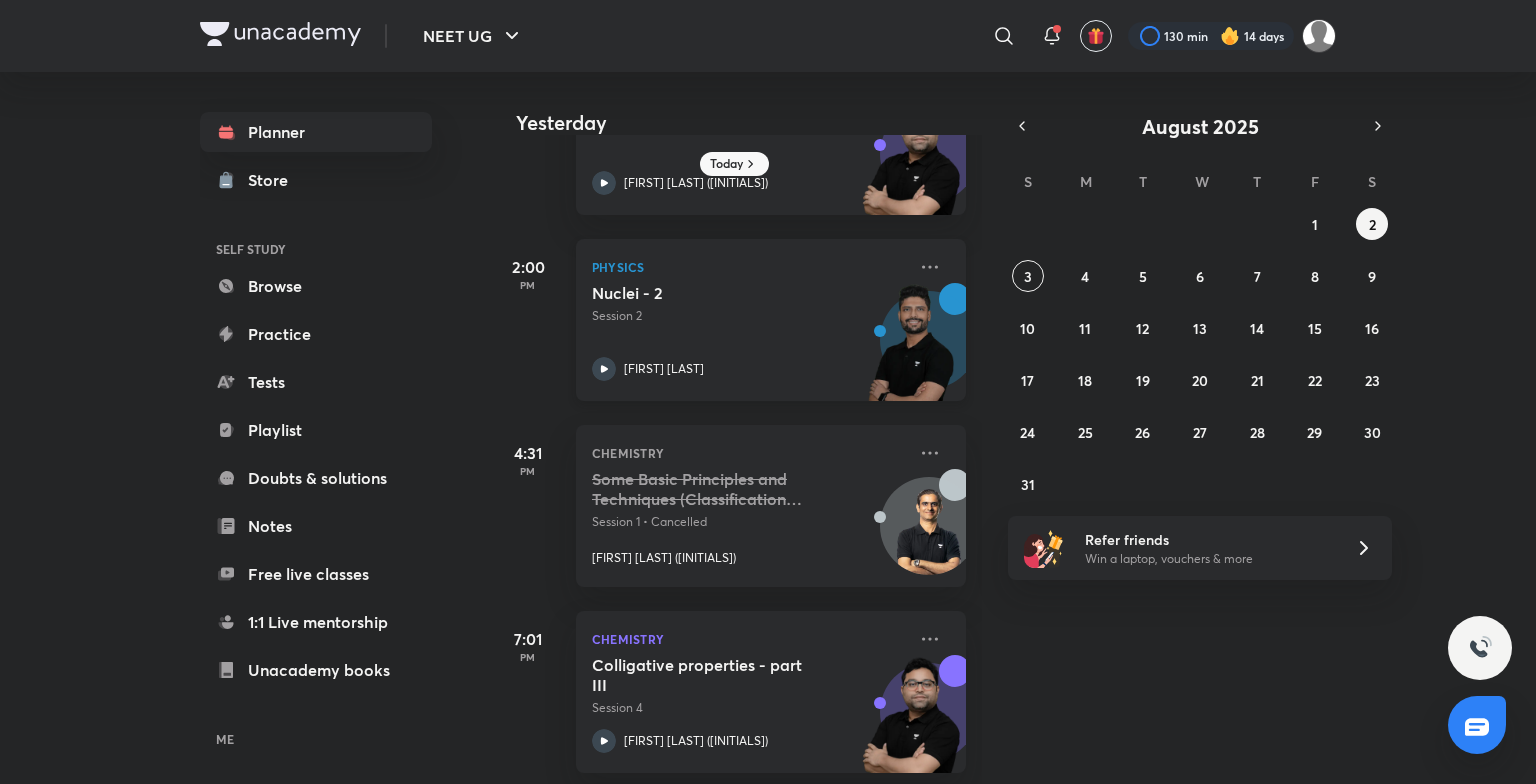 click on "Nuclei - 2" at bounding box center [716, 293] 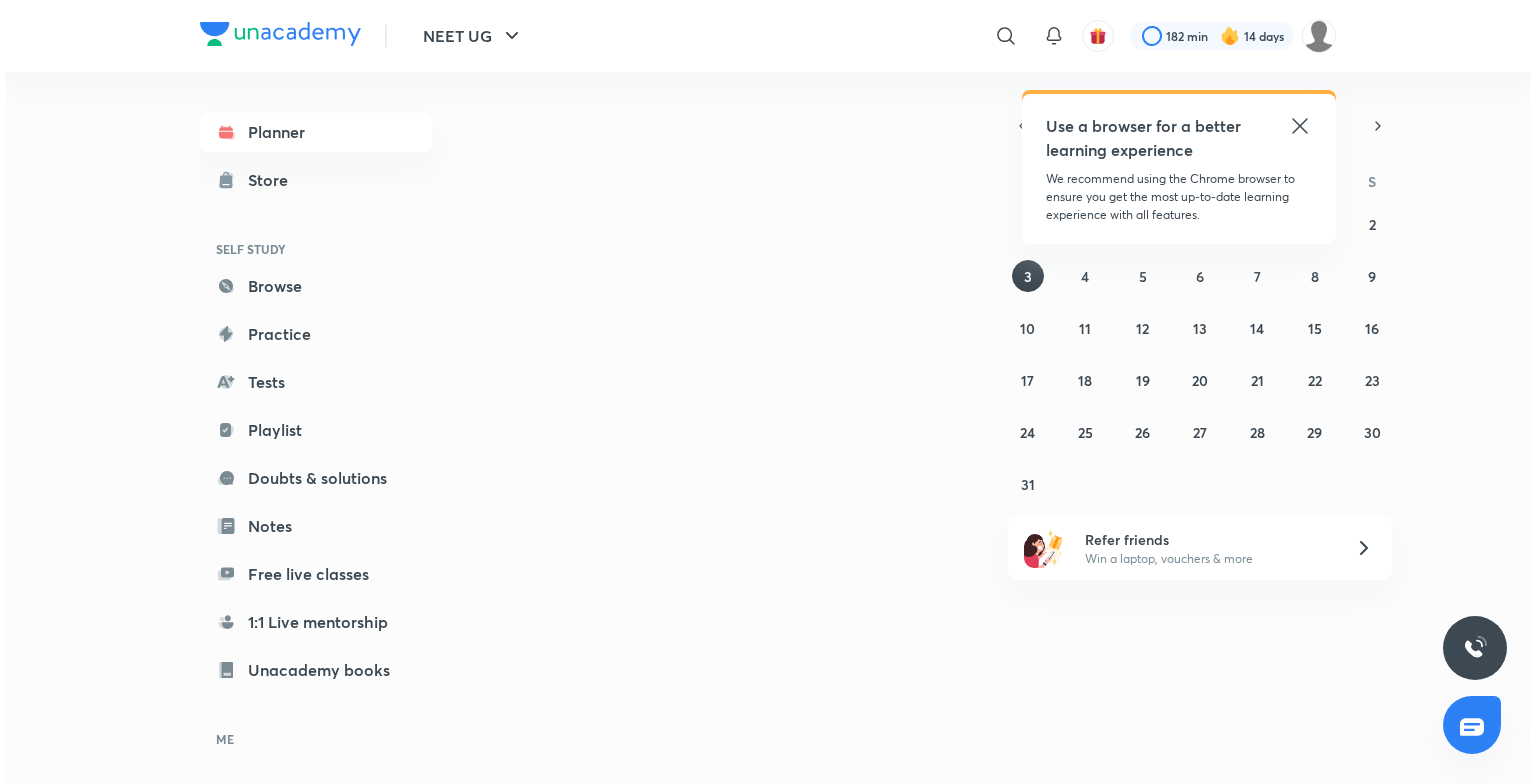 scroll, scrollTop: 0, scrollLeft: 0, axis: both 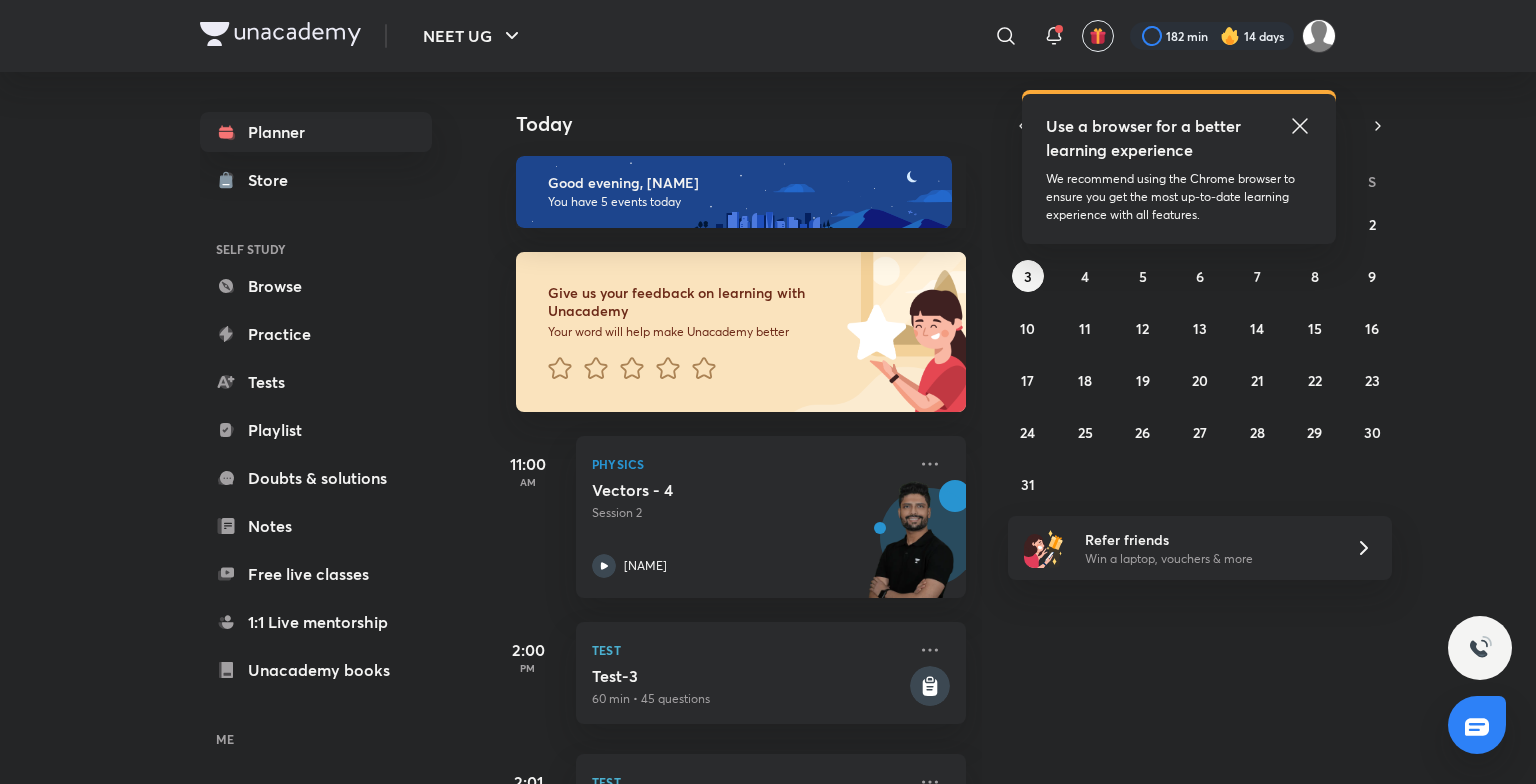 click 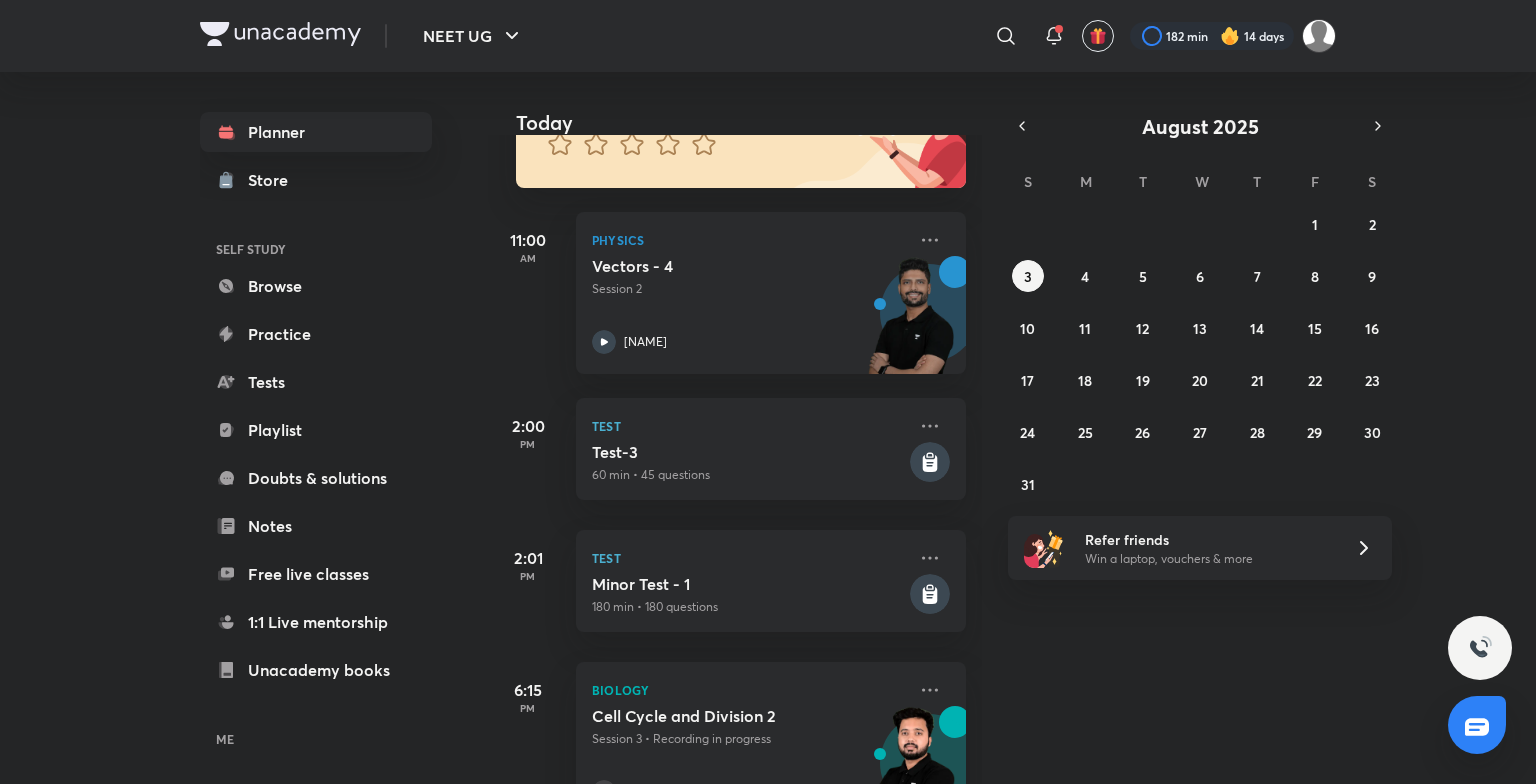scroll, scrollTop: 427, scrollLeft: 0, axis: vertical 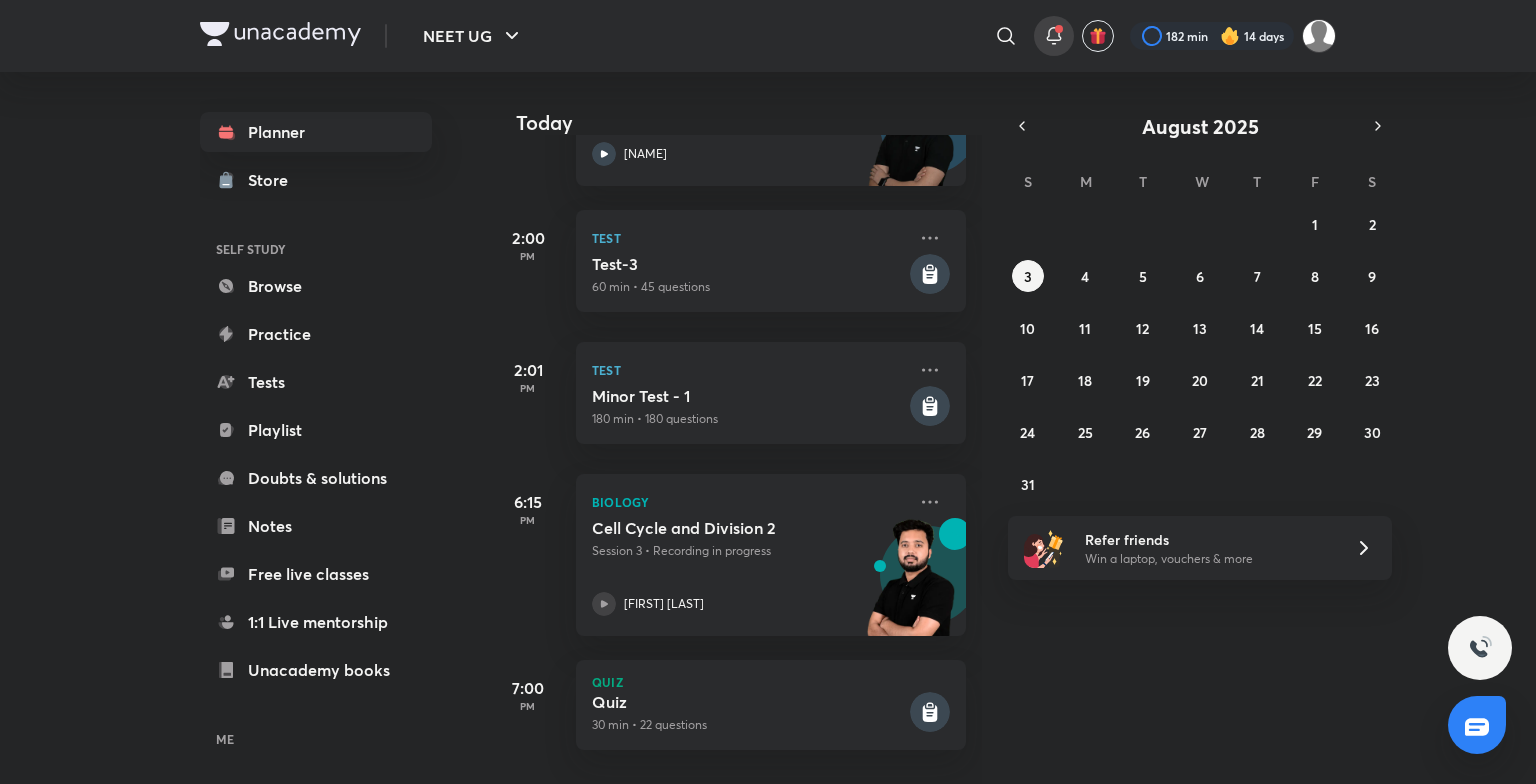 click 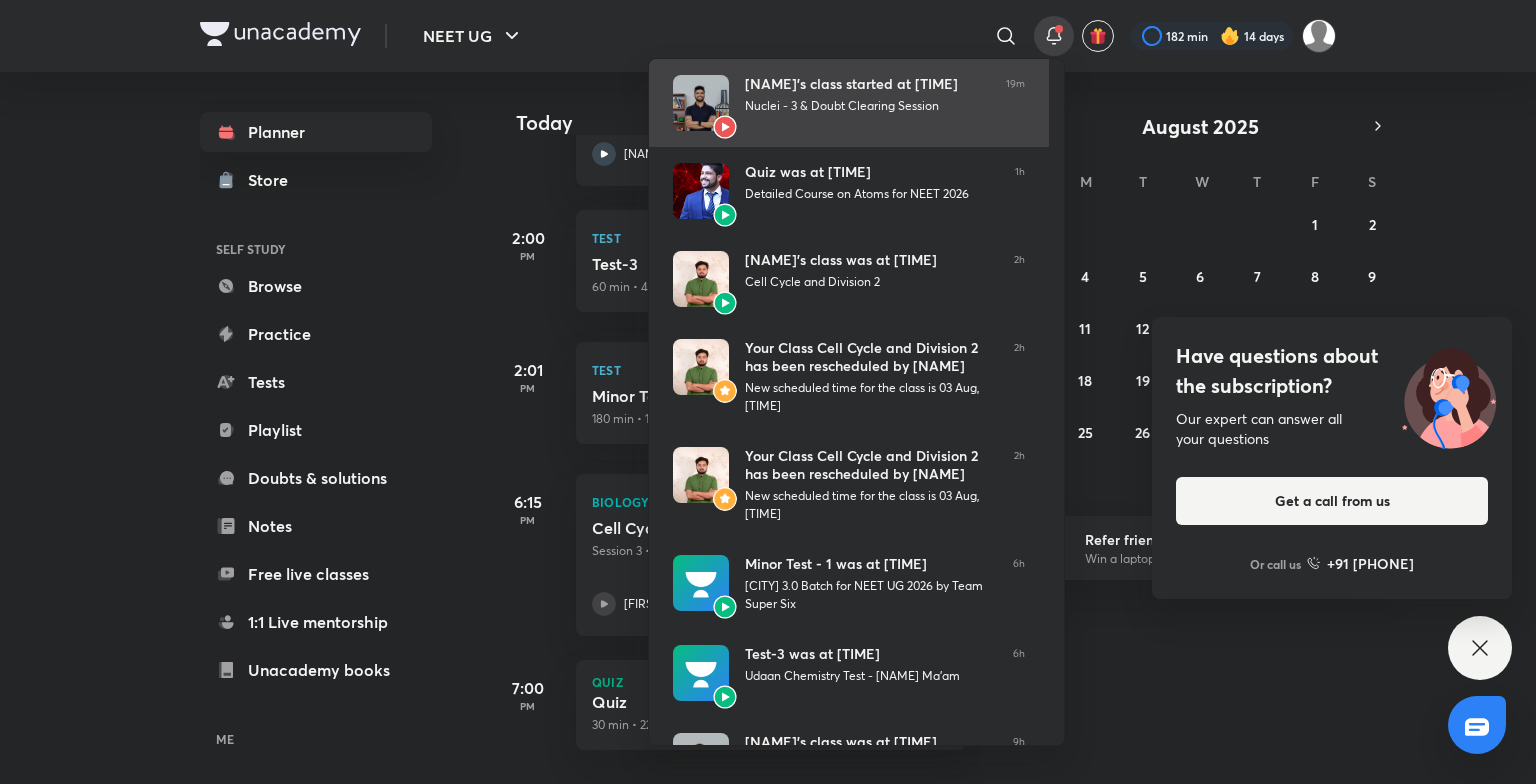 click on "[NAME]’s class started at [TIME]" at bounding box center (867, 84) 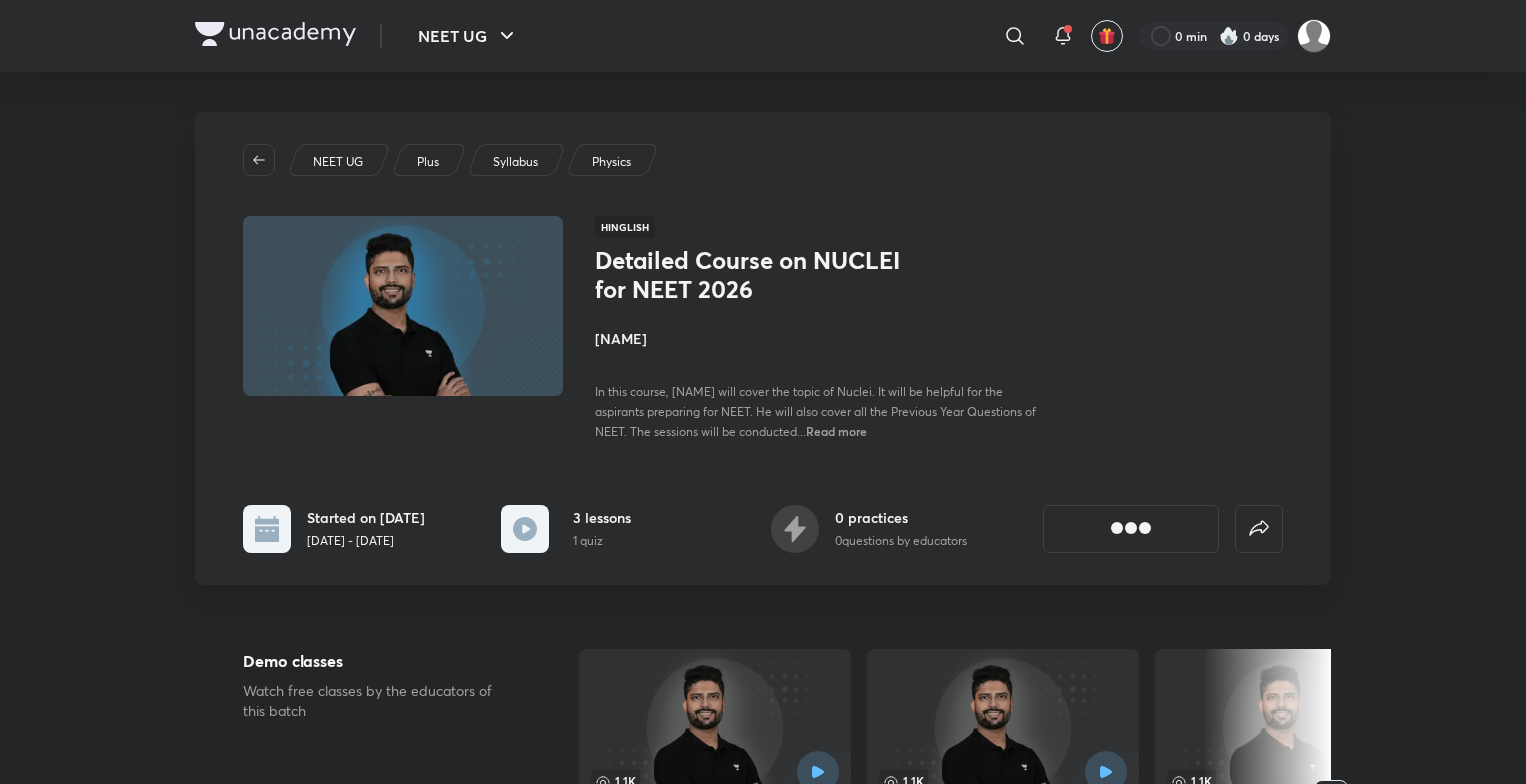 scroll, scrollTop: 0, scrollLeft: 0, axis: both 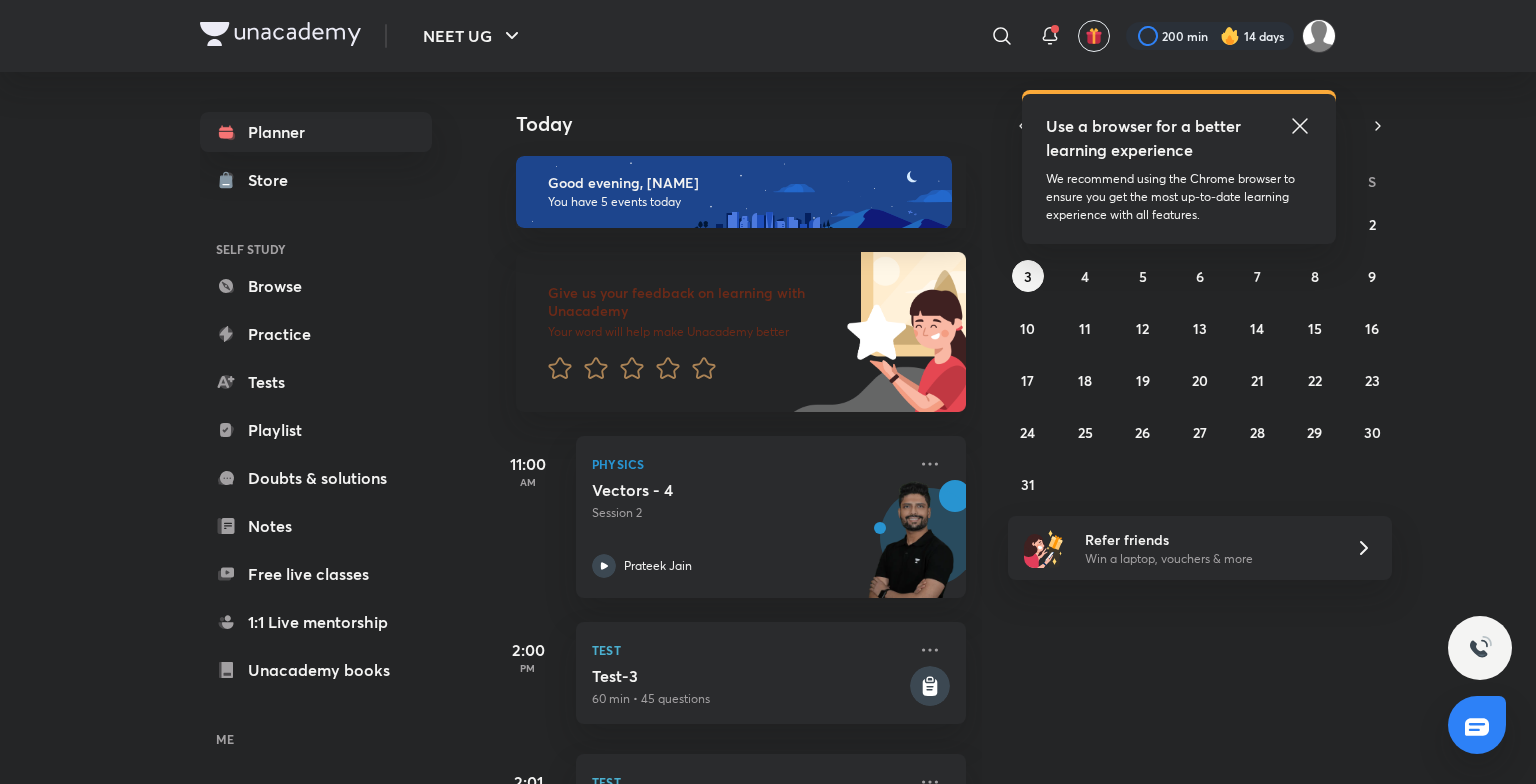 click 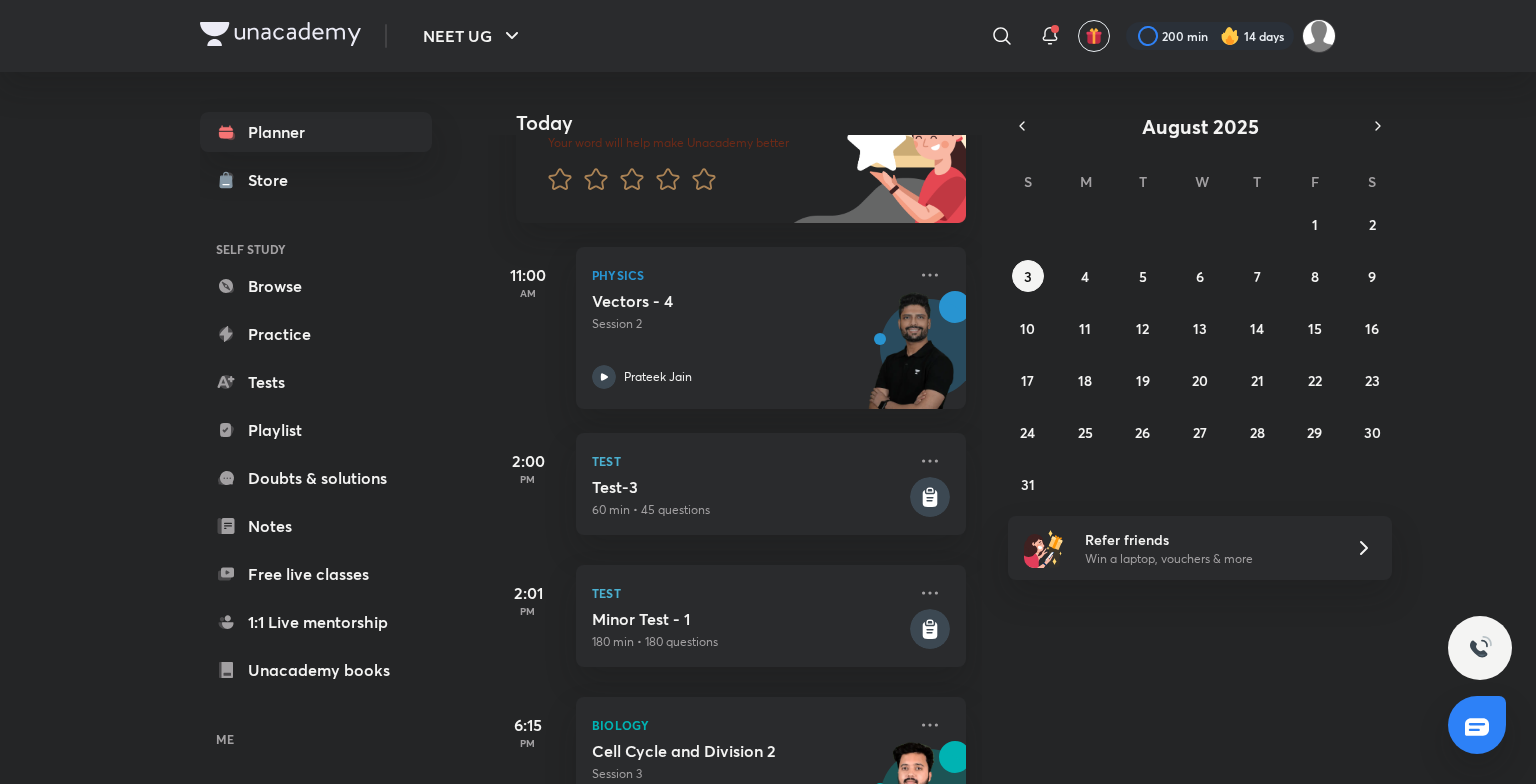 scroll, scrollTop: 0, scrollLeft: 0, axis: both 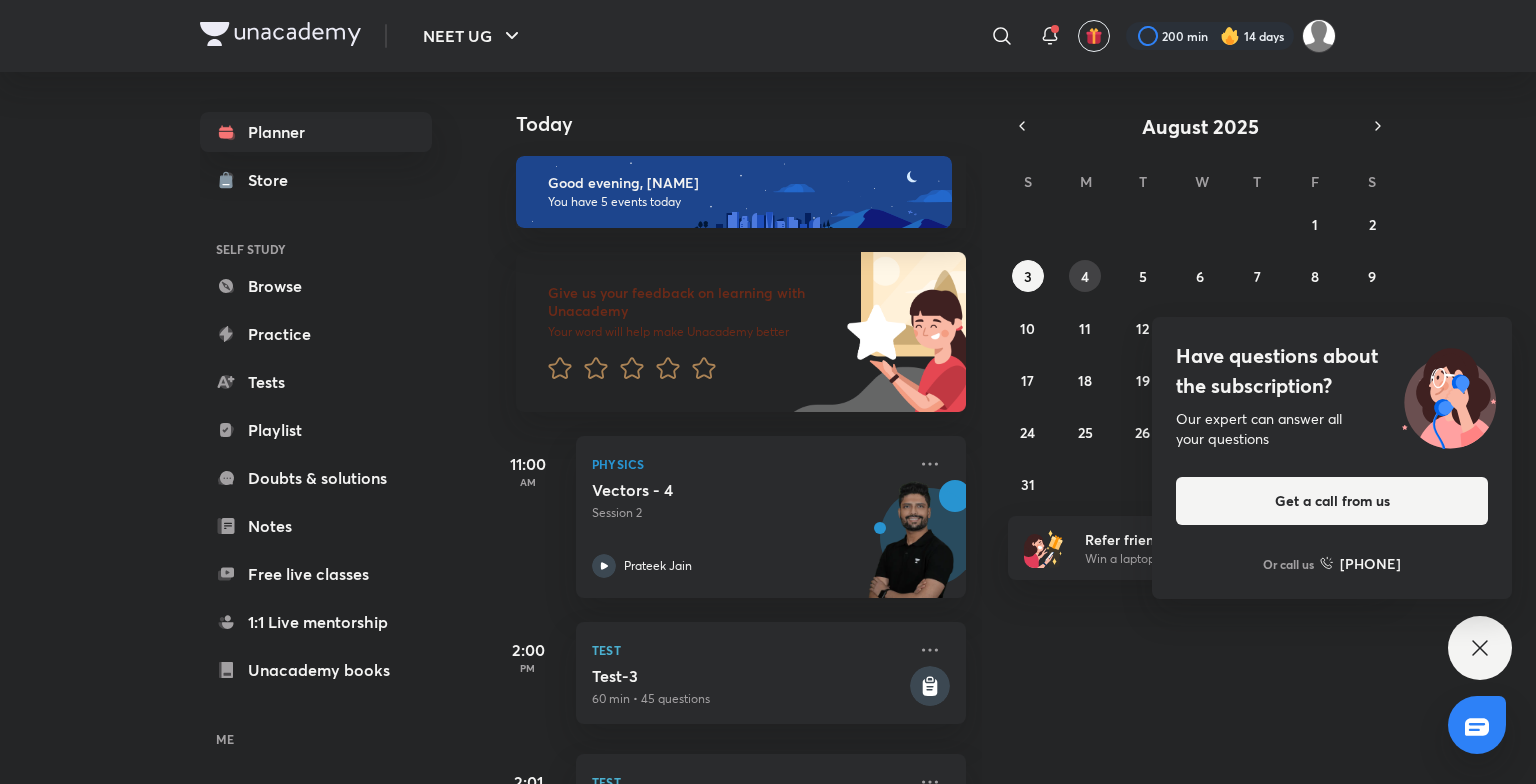 click on "4" at bounding box center [1085, 276] 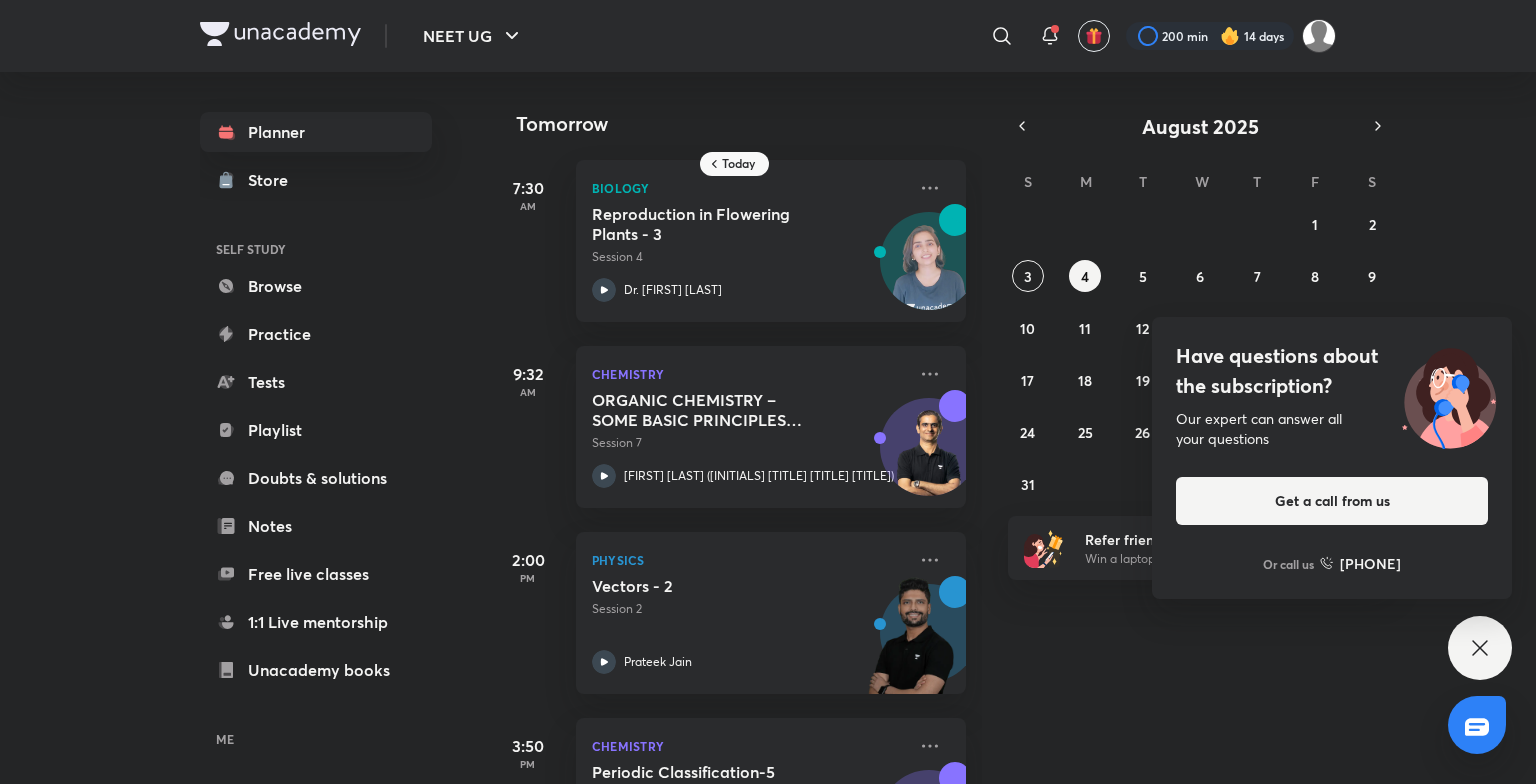 click on "Have questions about the subscription? Our expert can answer all your questions Get a call from us Or call us +91 8585858585" at bounding box center [1480, 648] 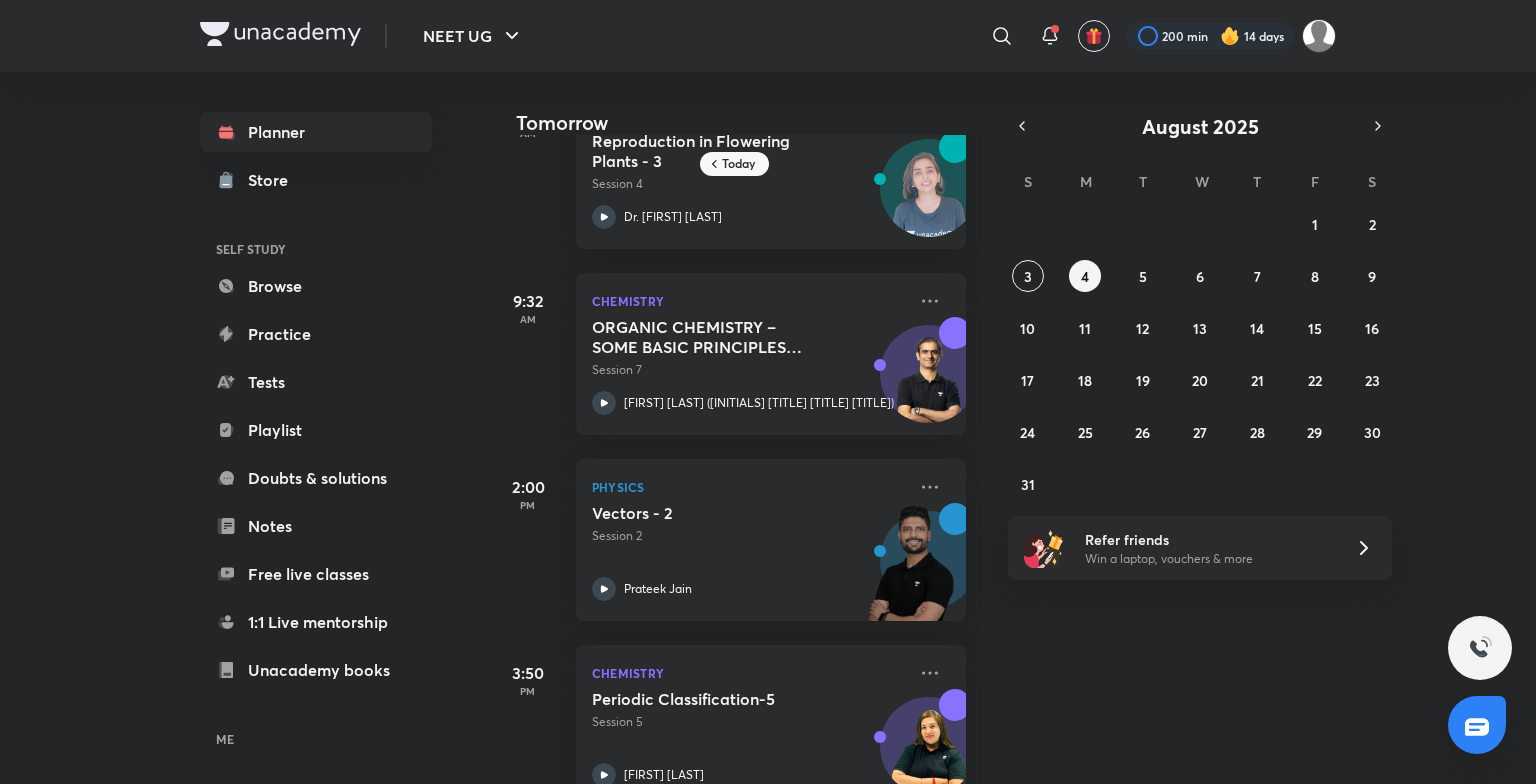 scroll, scrollTop: 0, scrollLeft: 0, axis: both 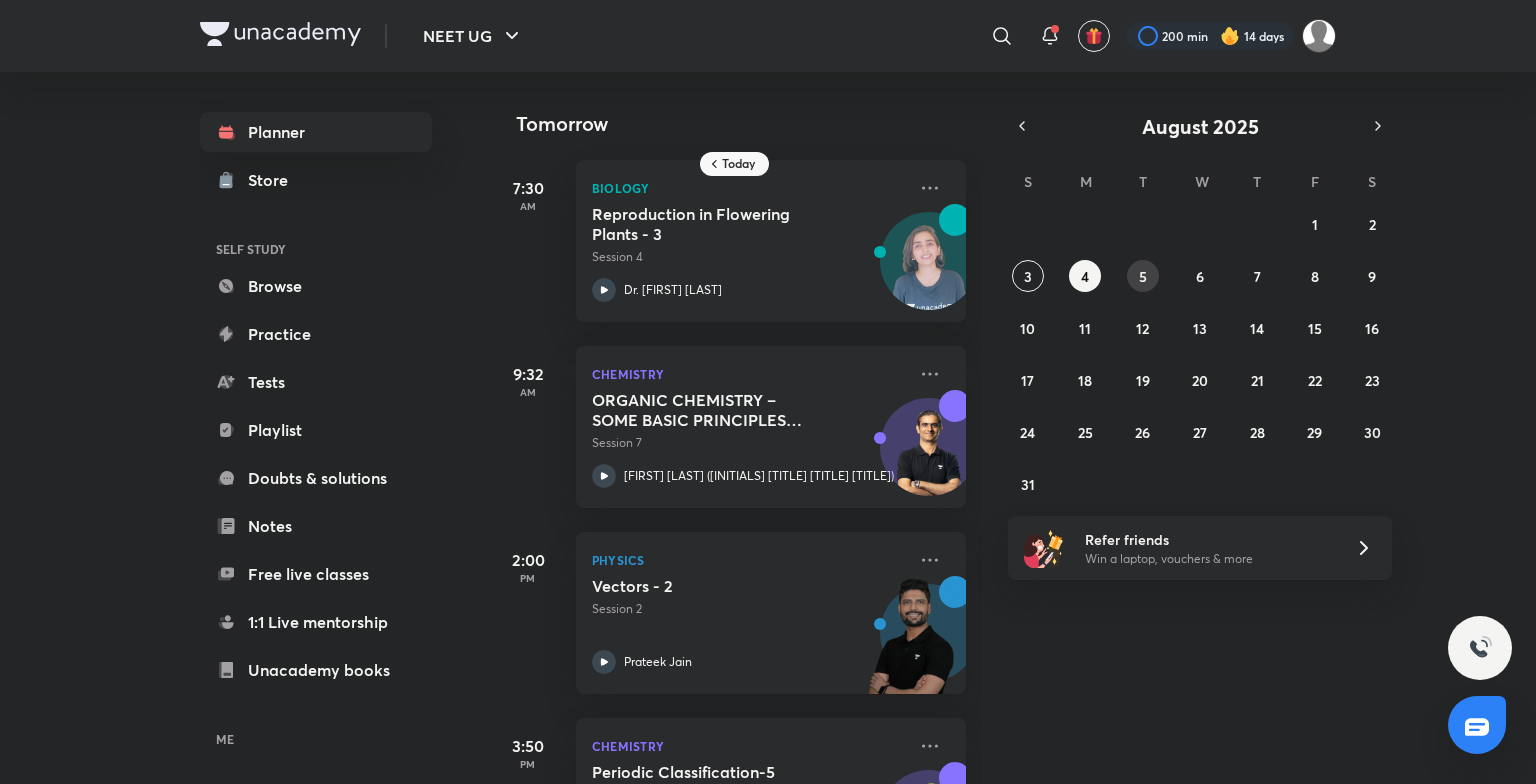 click on "5" at bounding box center [1143, 276] 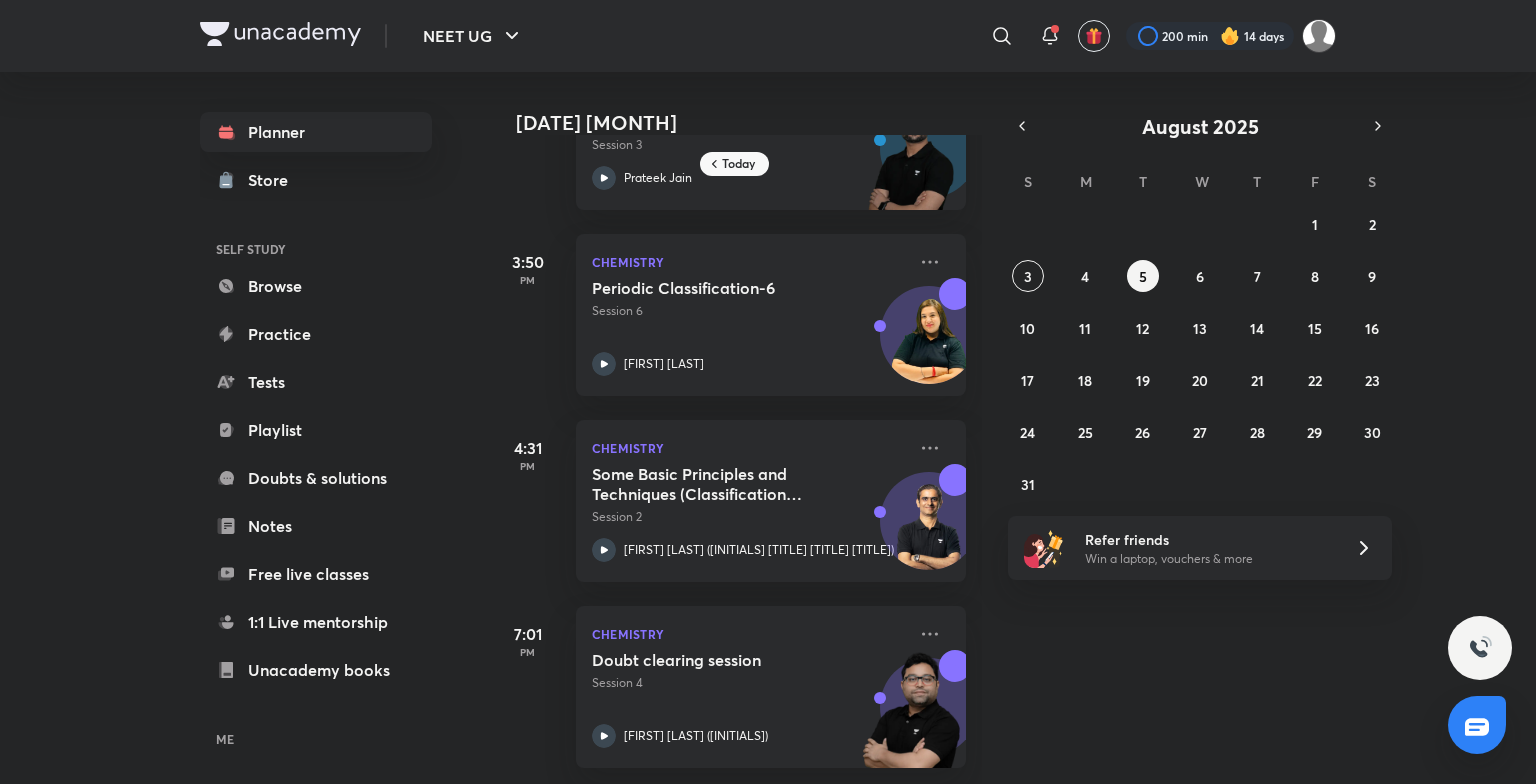 scroll, scrollTop: 685, scrollLeft: 0, axis: vertical 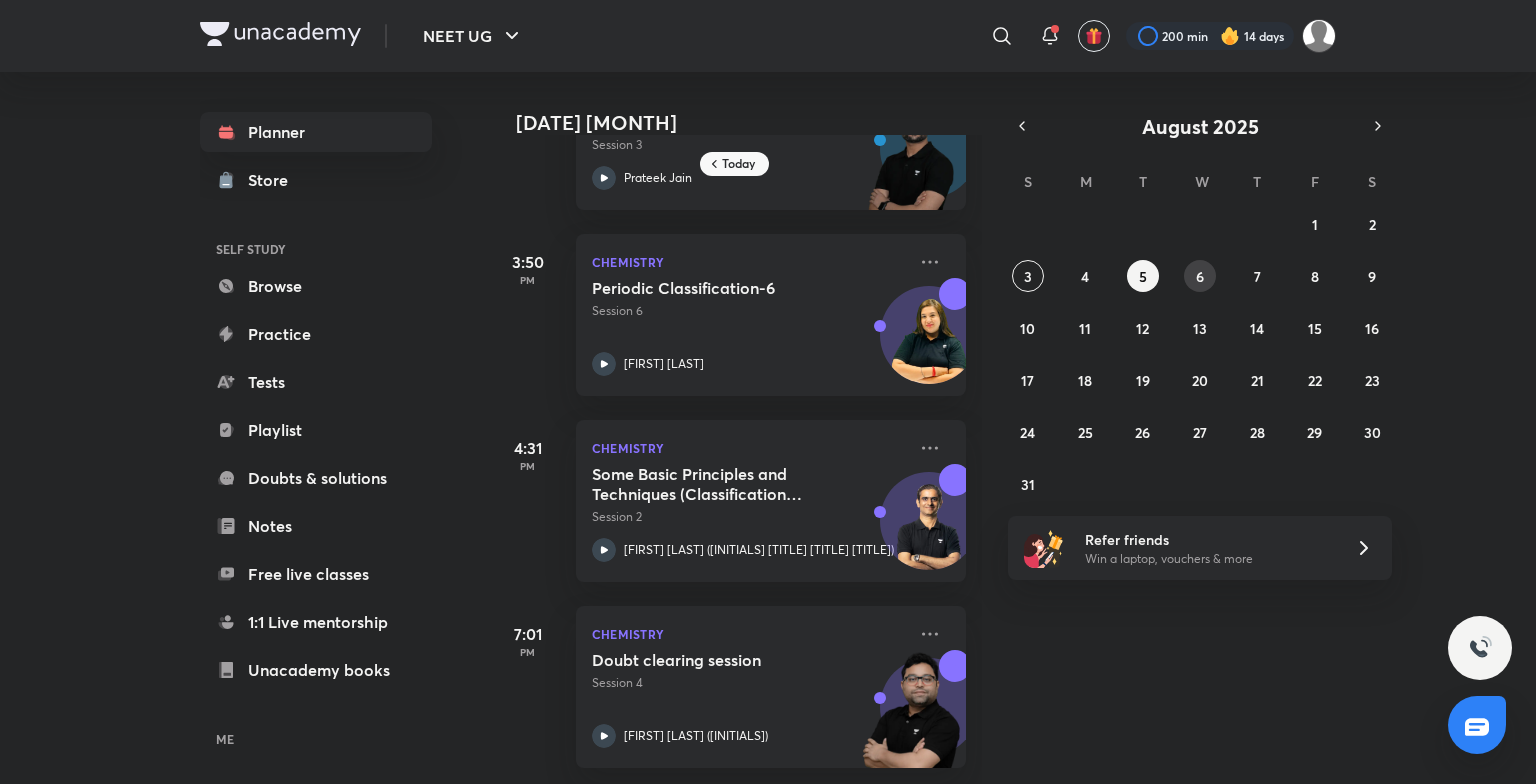 click on "6" at bounding box center [1200, 276] 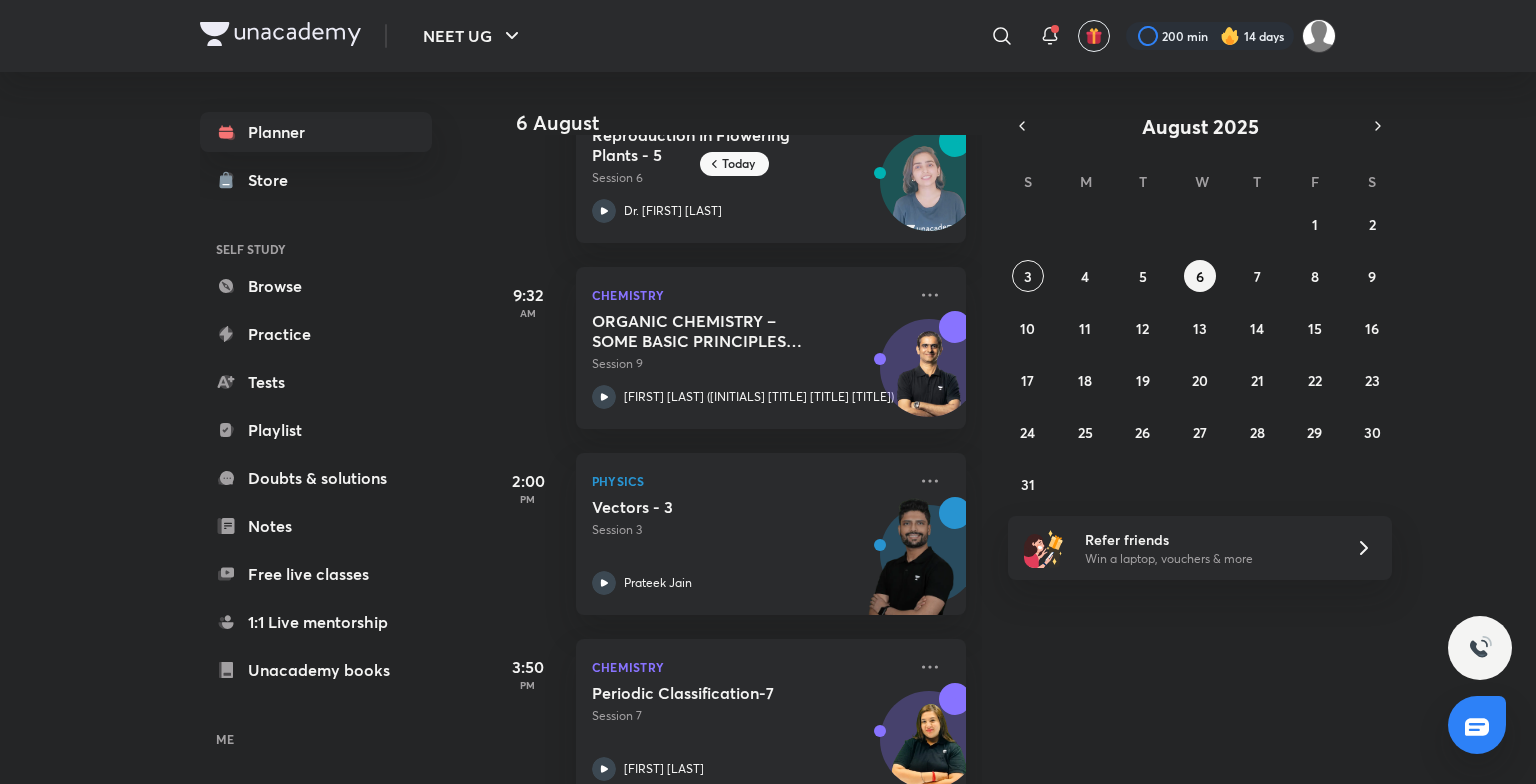 scroll, scrollTop: 123, scrollLeft: 0, axis: vertical 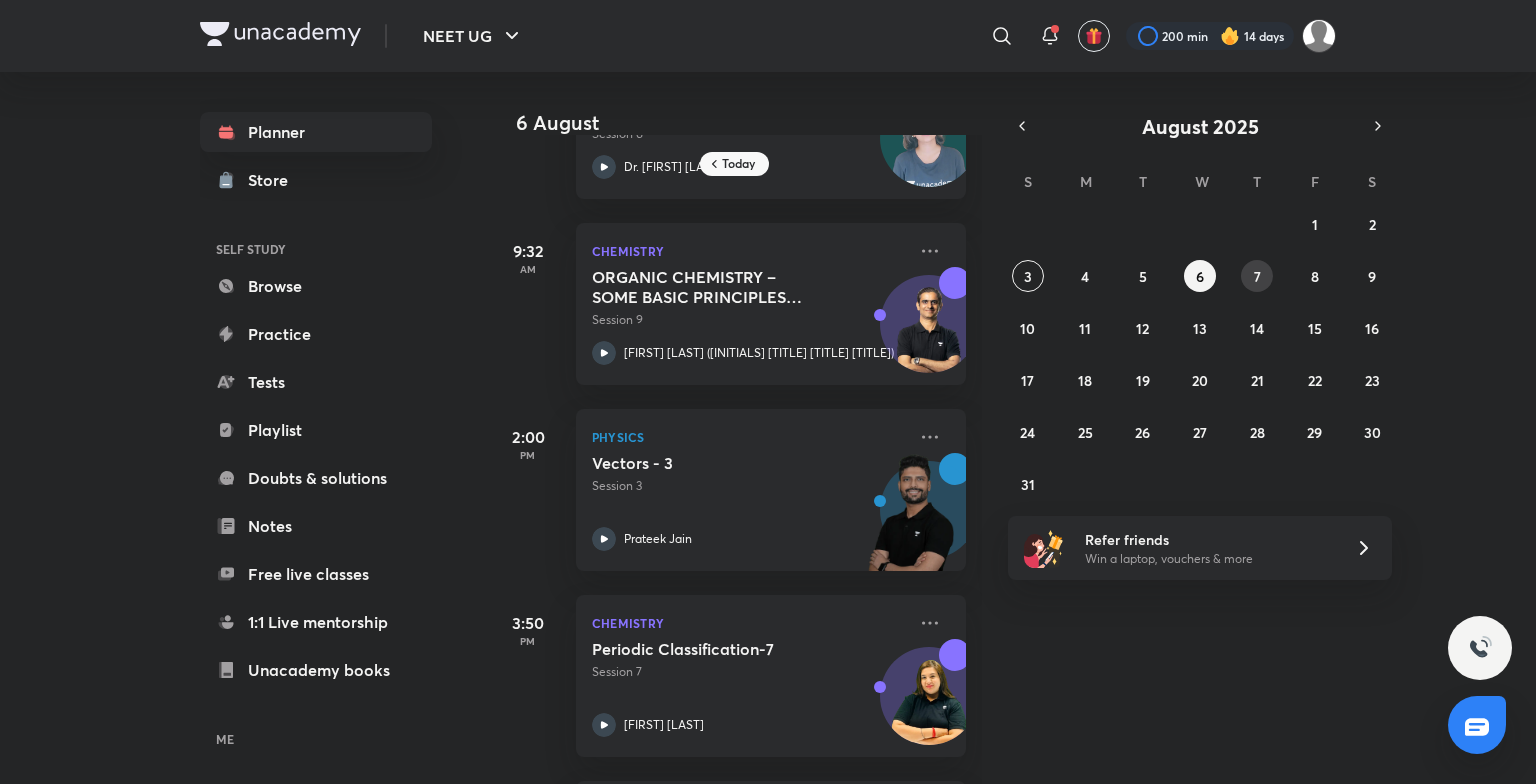 click on "7" at bounding box center (1257, 276) 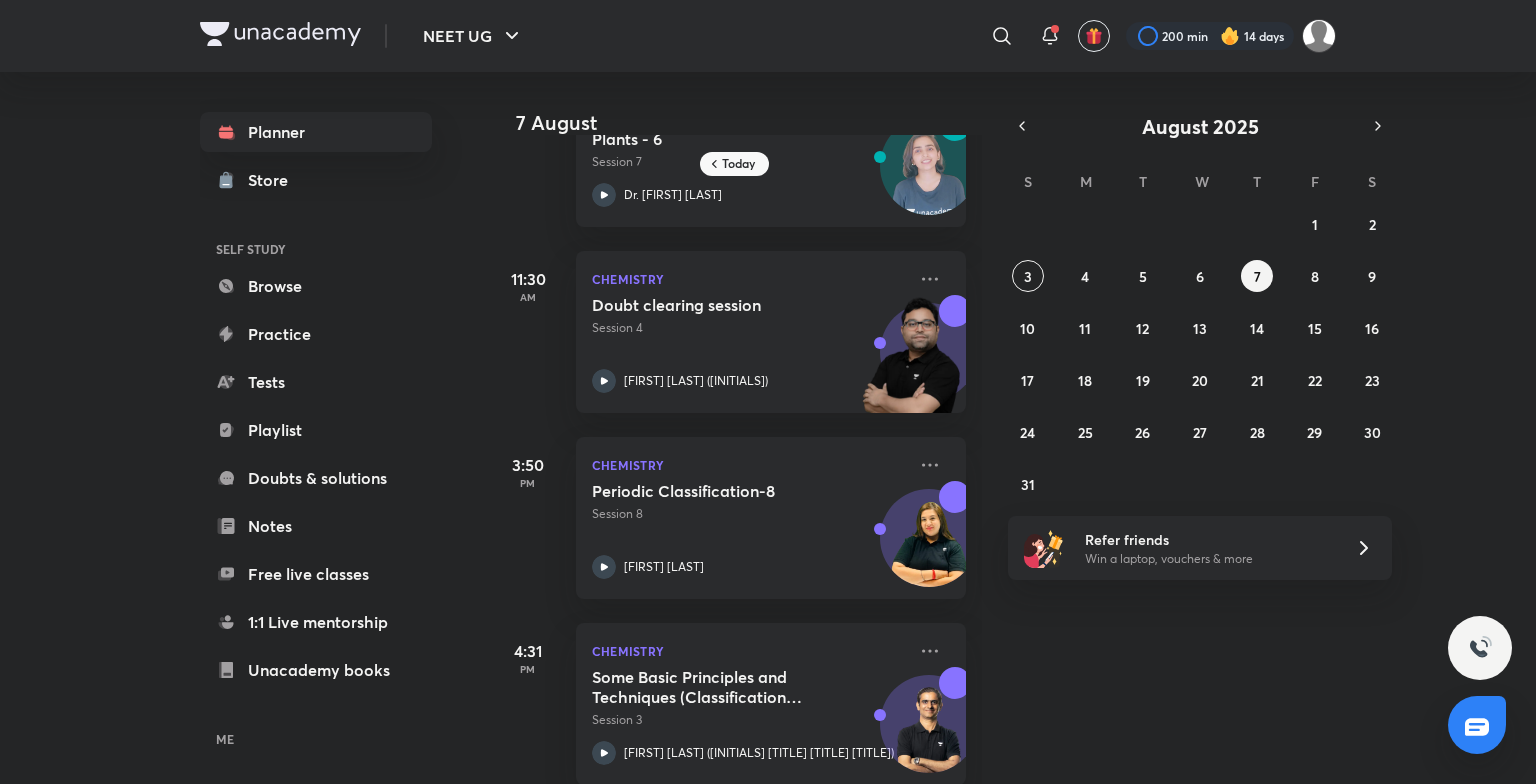 scroll, scrollTop: 89, scrollLeft: 0, axis: vertical 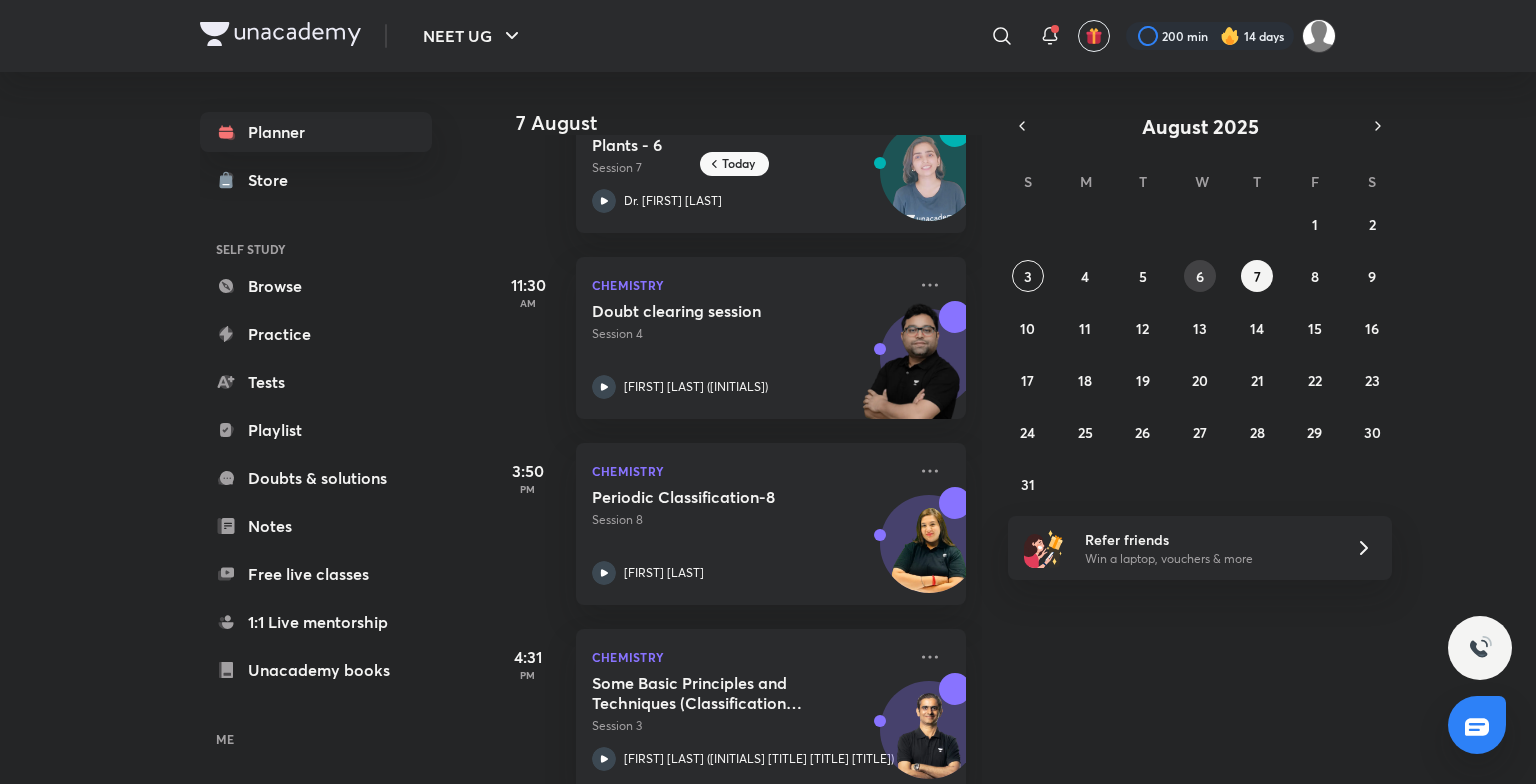 click on "6" at bounding box center [1200, 276] 